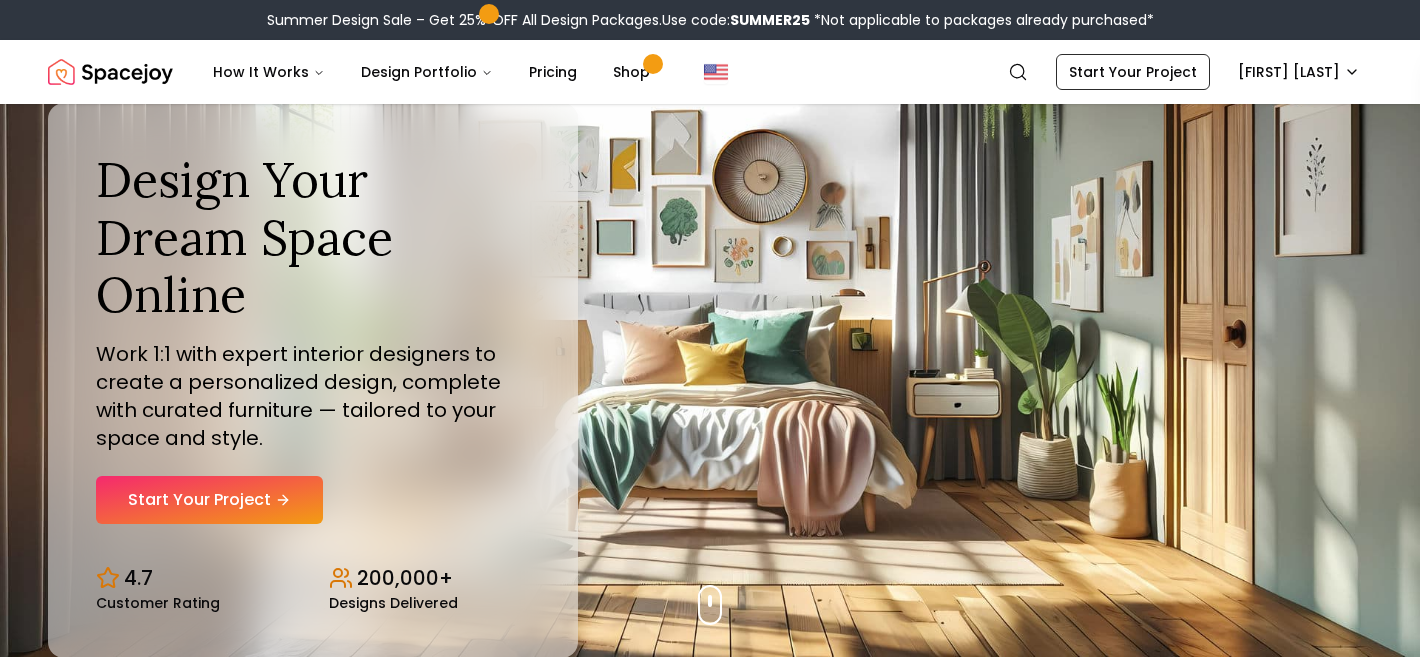 scroll, scrollTop: 0, scrollLeft: 0, axis: both 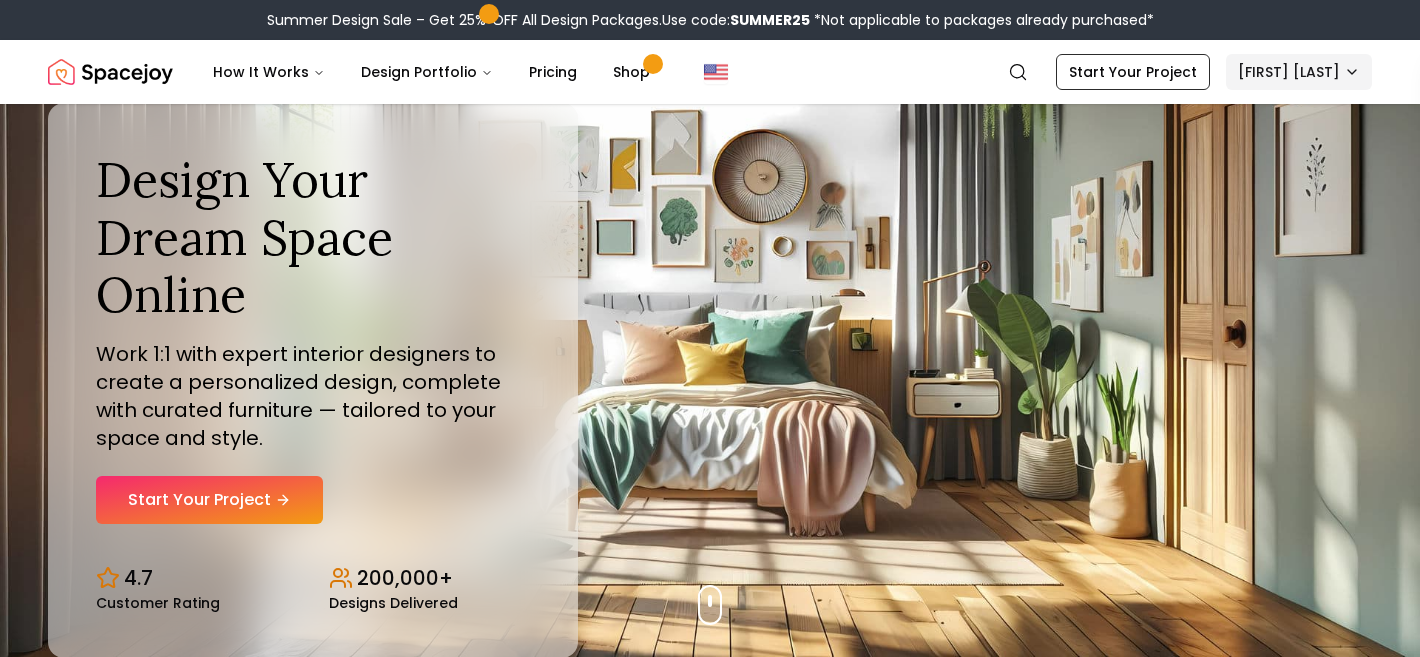 click on "Summer Design Sale – Get 25% OFF All Design Packages.  Use code:  SUMMER25   *Not applicable to packages already purchased* Spacejoy How It Works   Design Portfolio   Pricing Shop Search Start Your Project   [FIRST] [LAST] Design Your Dream Space Online Work 1:1 with expert interior designers to create a personalized design, complete with curated furniture — tailored to your space and style. Start Your Project   4.7 Customer Rating 200,000+ Designs Delivered Design Your Dream Space Online Work 1:1 with expert interior designers to create a personalized design, complete with curated furniture — tailored to your space and style. Start Your Project   4.7 Customer Rating 200,000+ Designs Delivered Summer Design Sale Get 25% OFF on all Design Packages Get Started   Mid-Summer Style Event Up to 60% OFF on Furniture & Decor Shop Now   Get Matched with Expert Interior Designers Online! [FIRST] [LAST] Designer [FIRST] [LAST] Designer [FIRST] [LAST] Designer [FIRST] [LAST] Designer [FIRST] [LAST] Designer   1" at bounding box center [710, 5876] 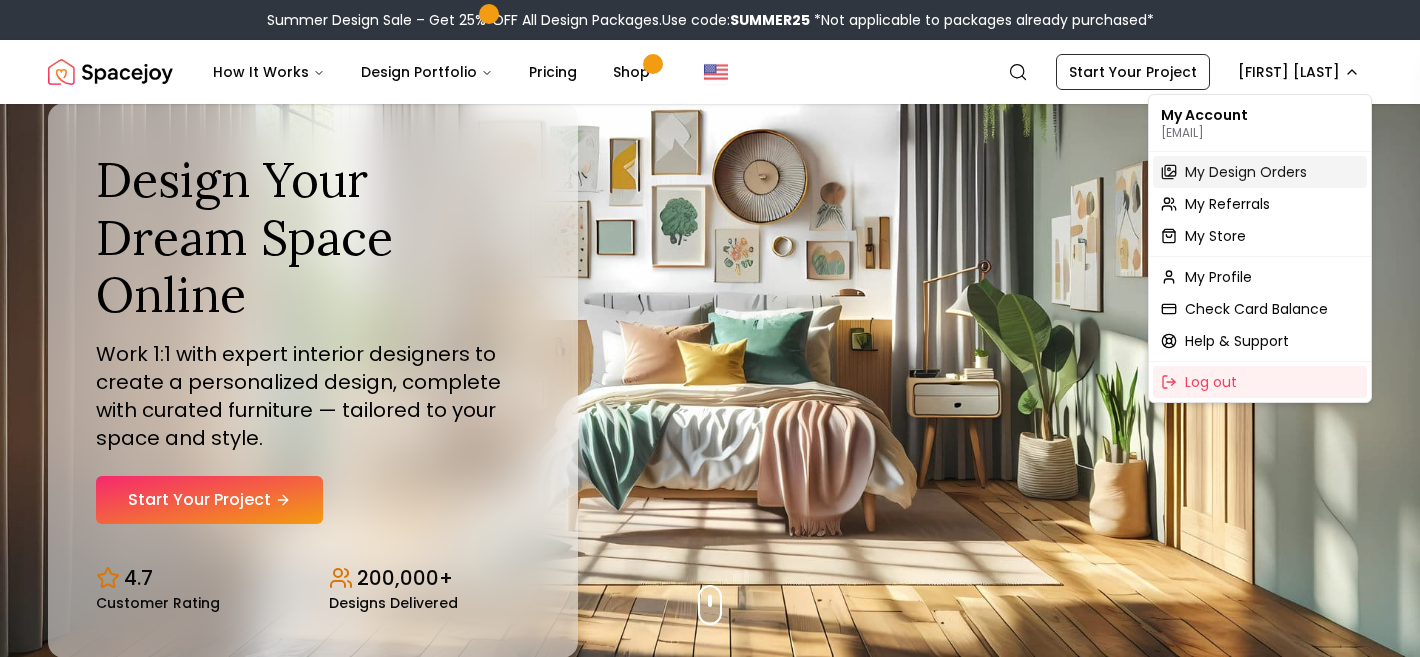 click on "My Design Orders" at bounding box center (1246, 172) 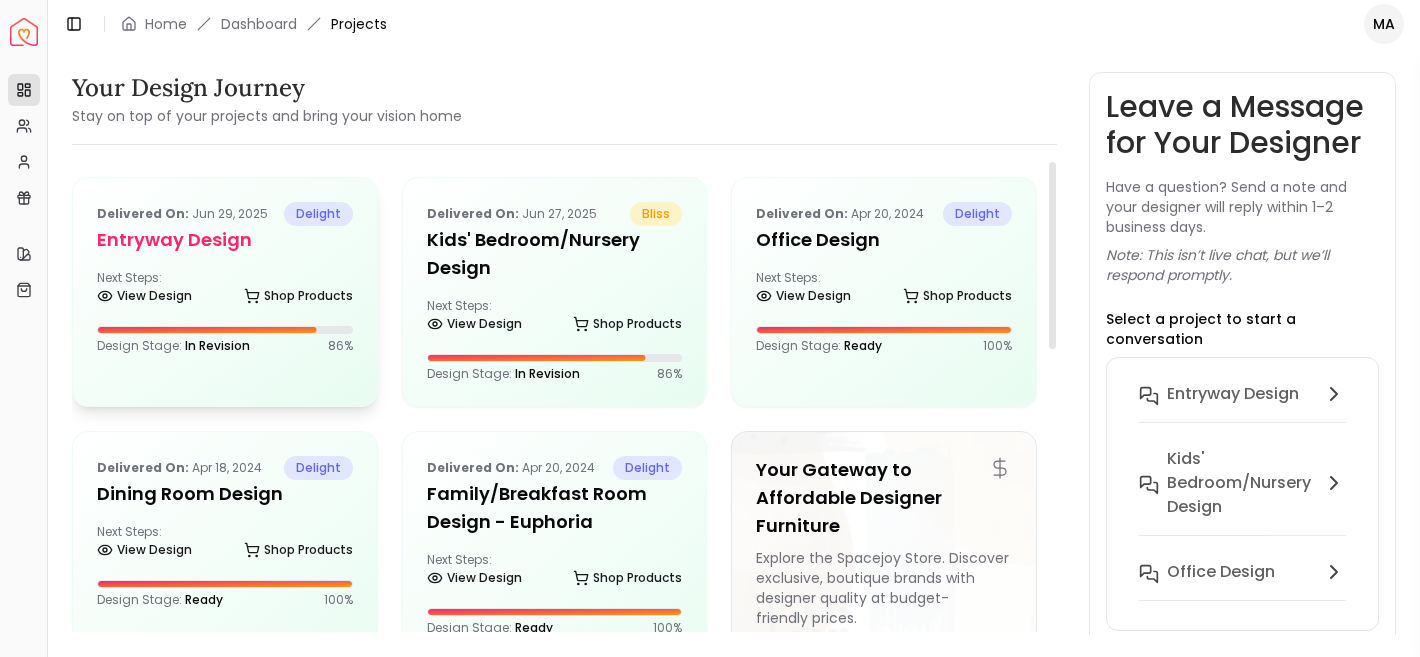 click on "Delivered on:   [DATE] delight entryway design Next Steps: View Design Shop Products Design Stage:   In Revision 86 %" at bounding box center [225, 278] 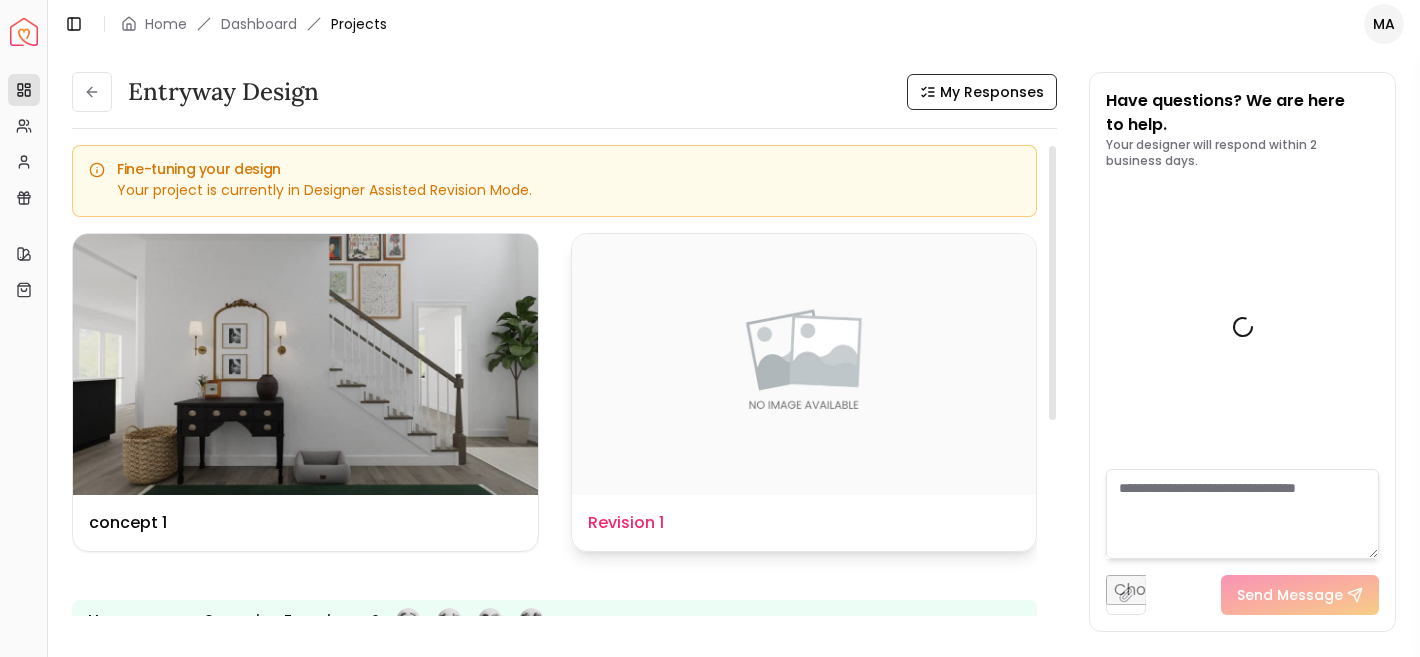 scroll, scrollTop: 896, scrollLeft: 0, axis: vertical 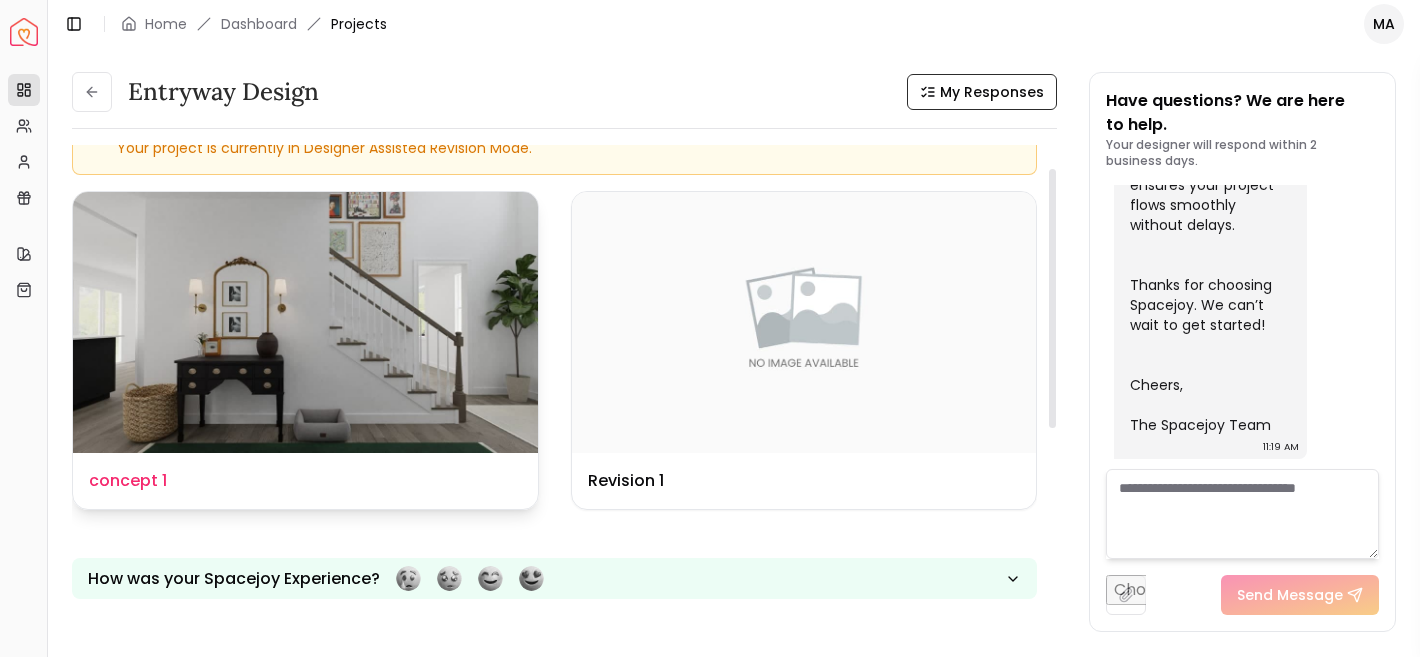 click at bounding box center [305, 322] 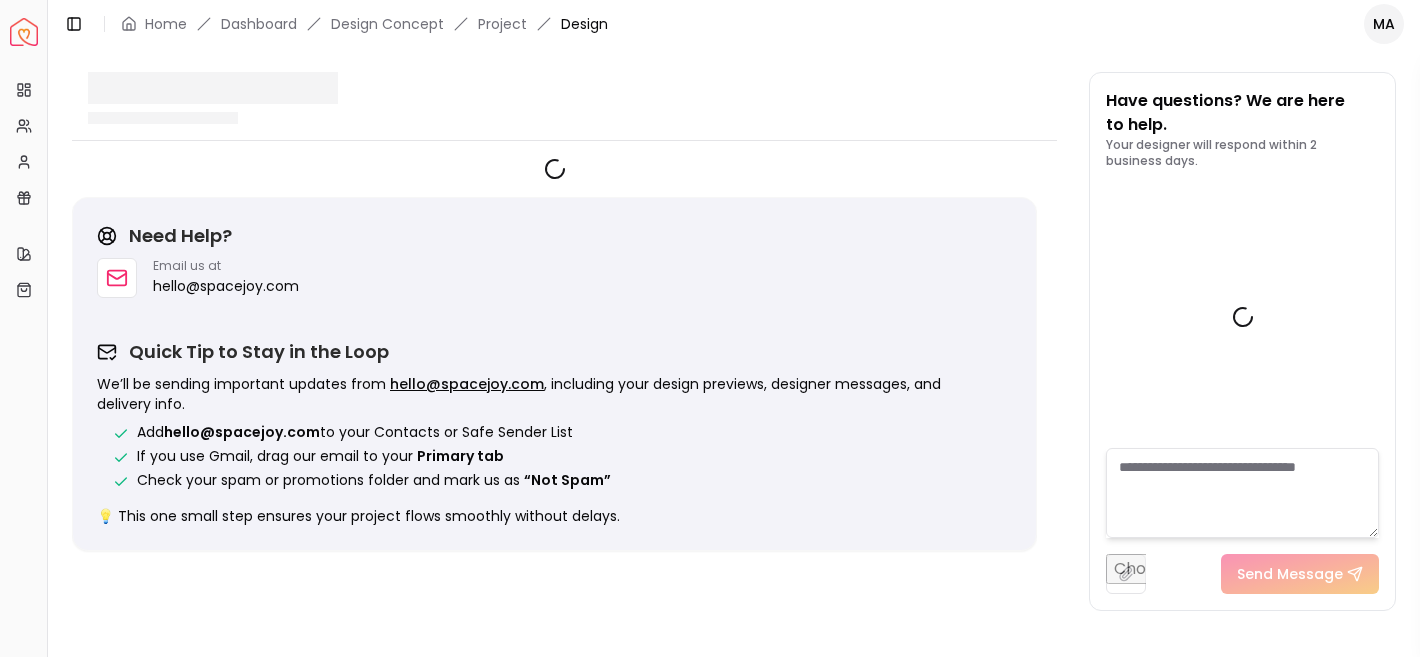 scroll, scrollTop: 880, scrollLeft: 0, axis: vertical 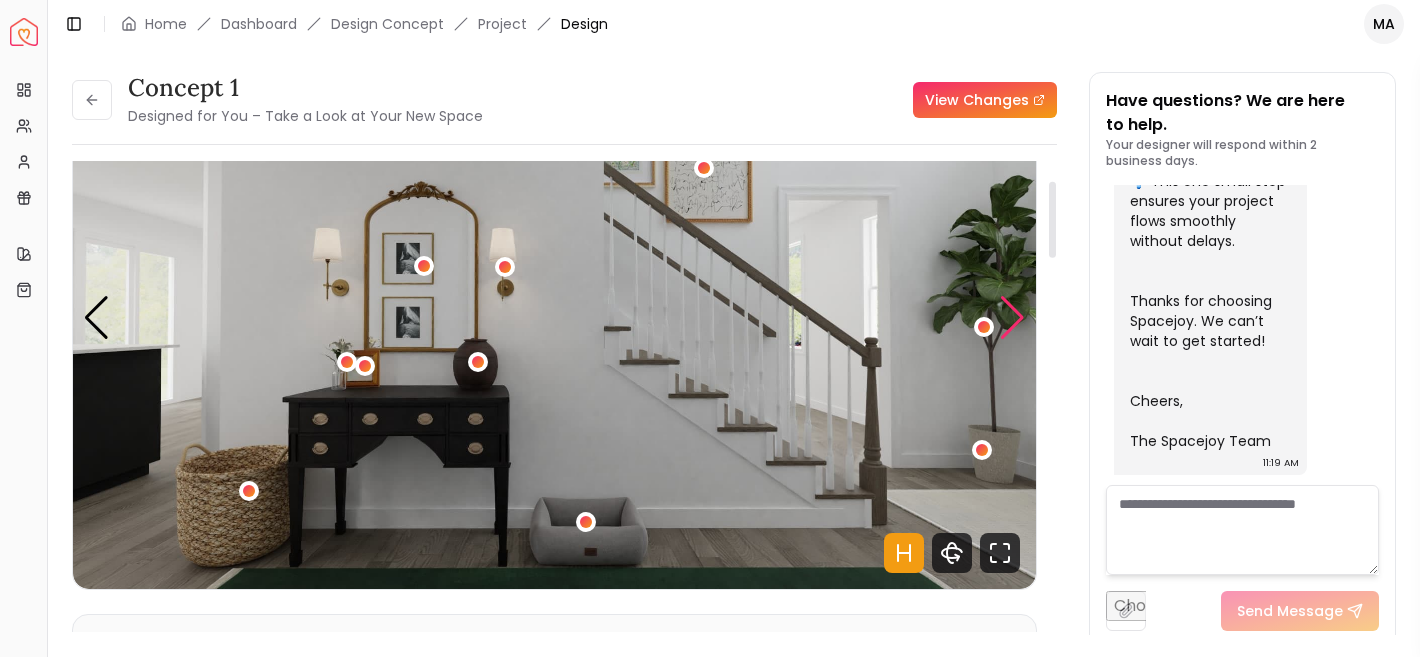 click at bounding box center [1012, 318] 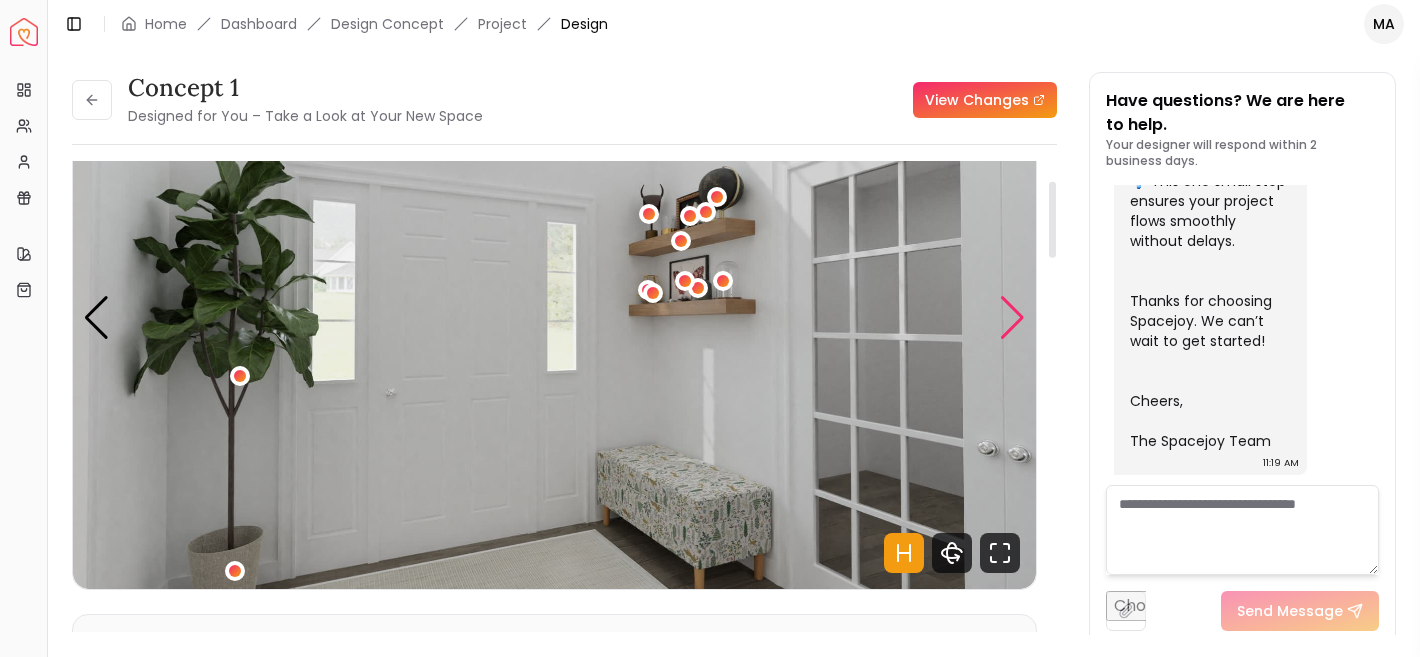 click at bounding box center (1012, 318) 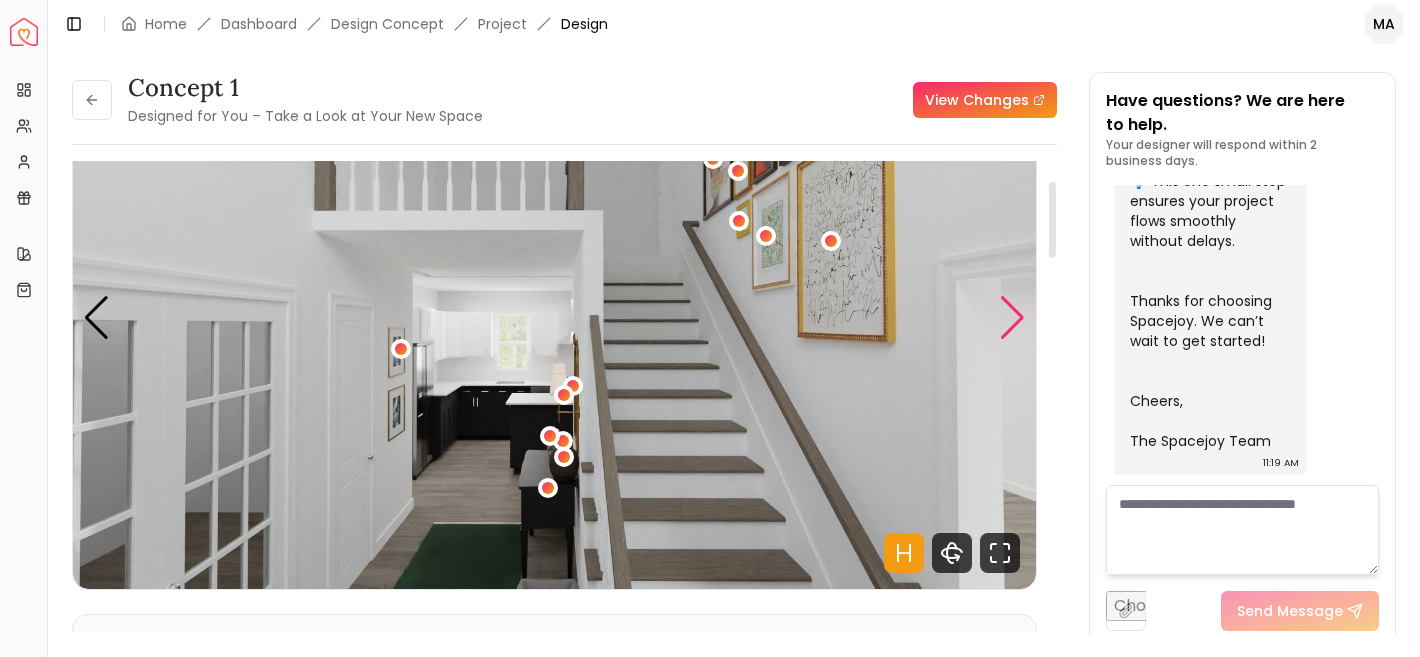 click at bounding box center (1012, 318) 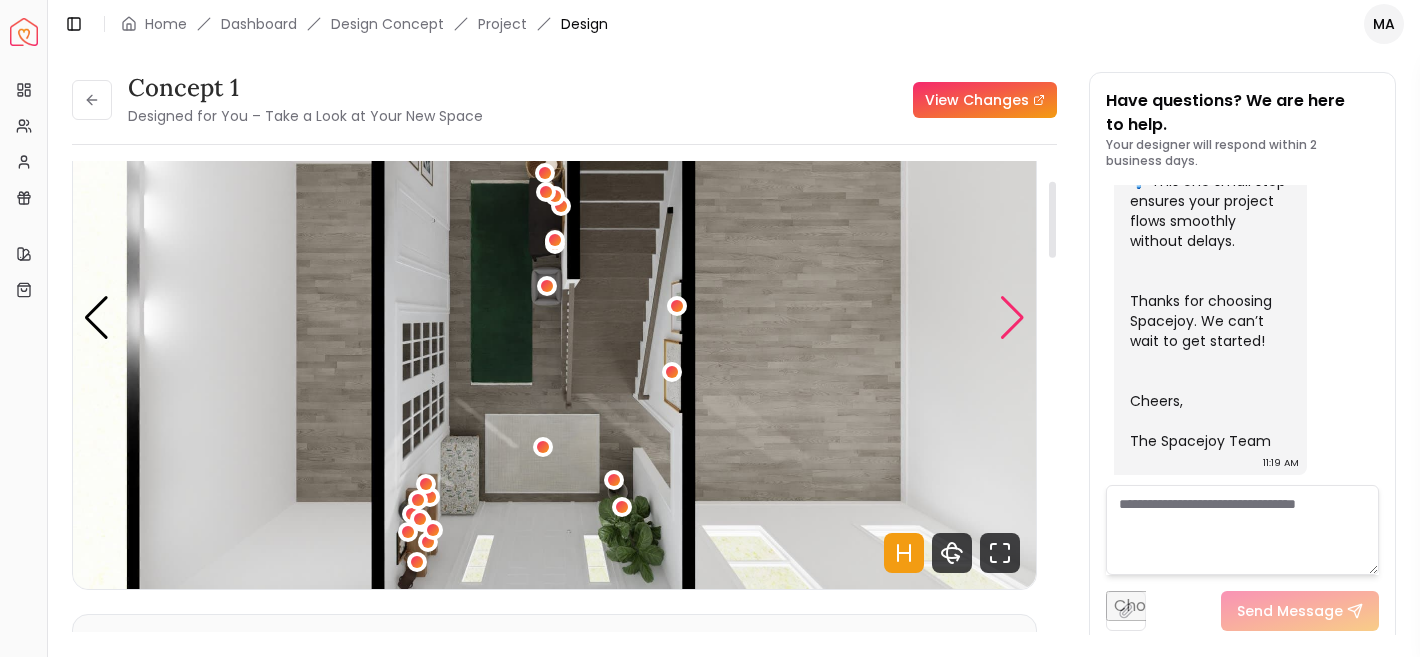 click at bounding box center [1012, 318] 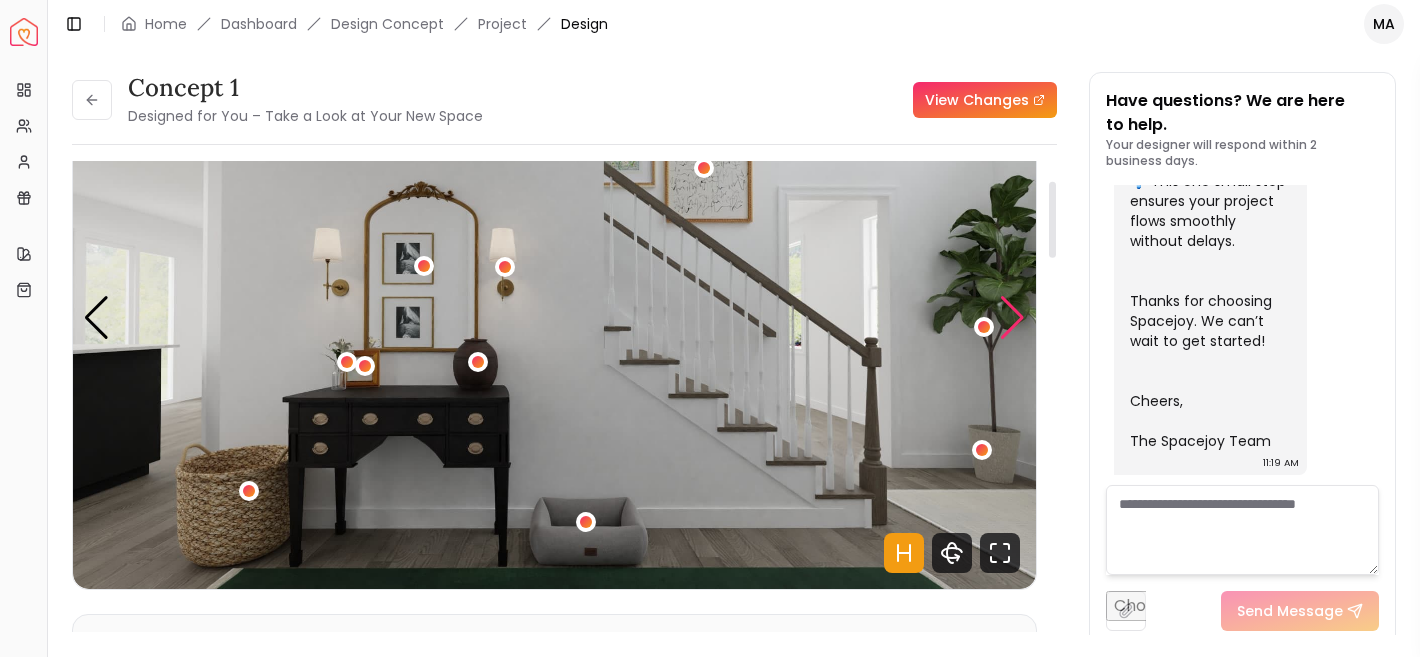 click at bounding box center (1012, 318) 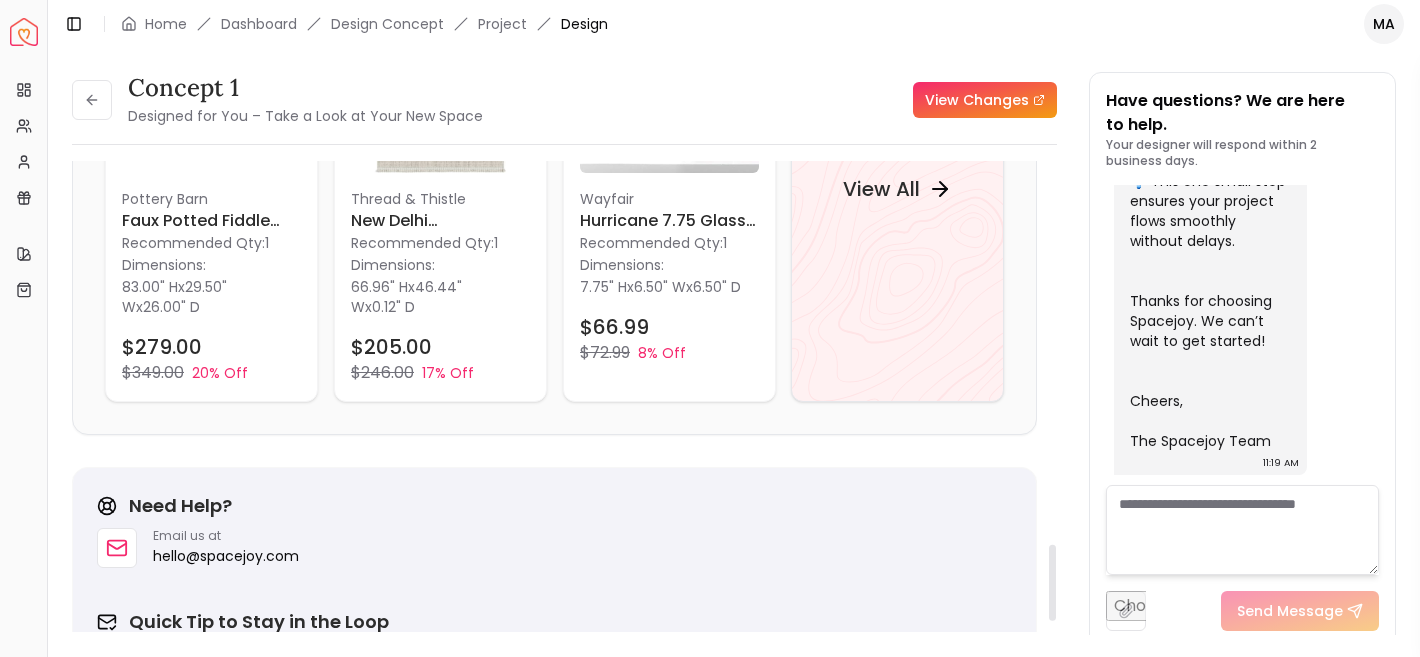 scroll, scrollTop: 2382, scrollLeft: 0, axis: vertical 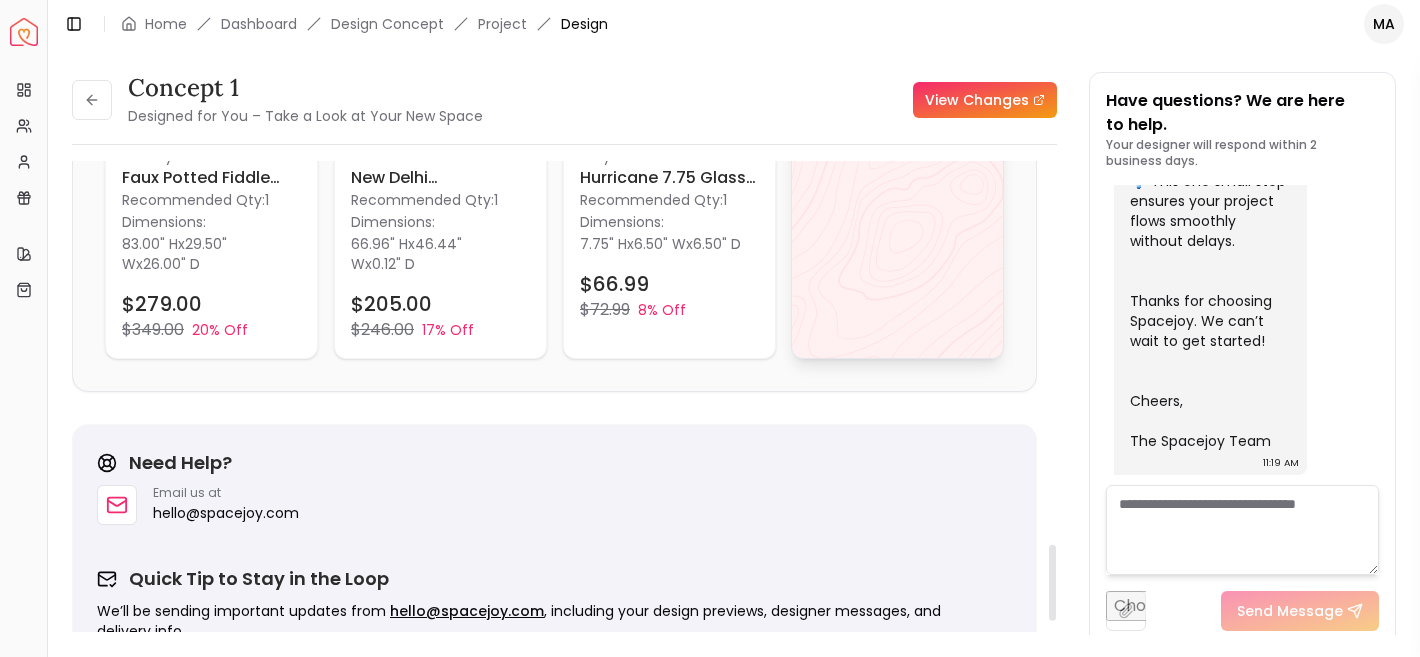 click on "View All" at bounding box center [897, 146] 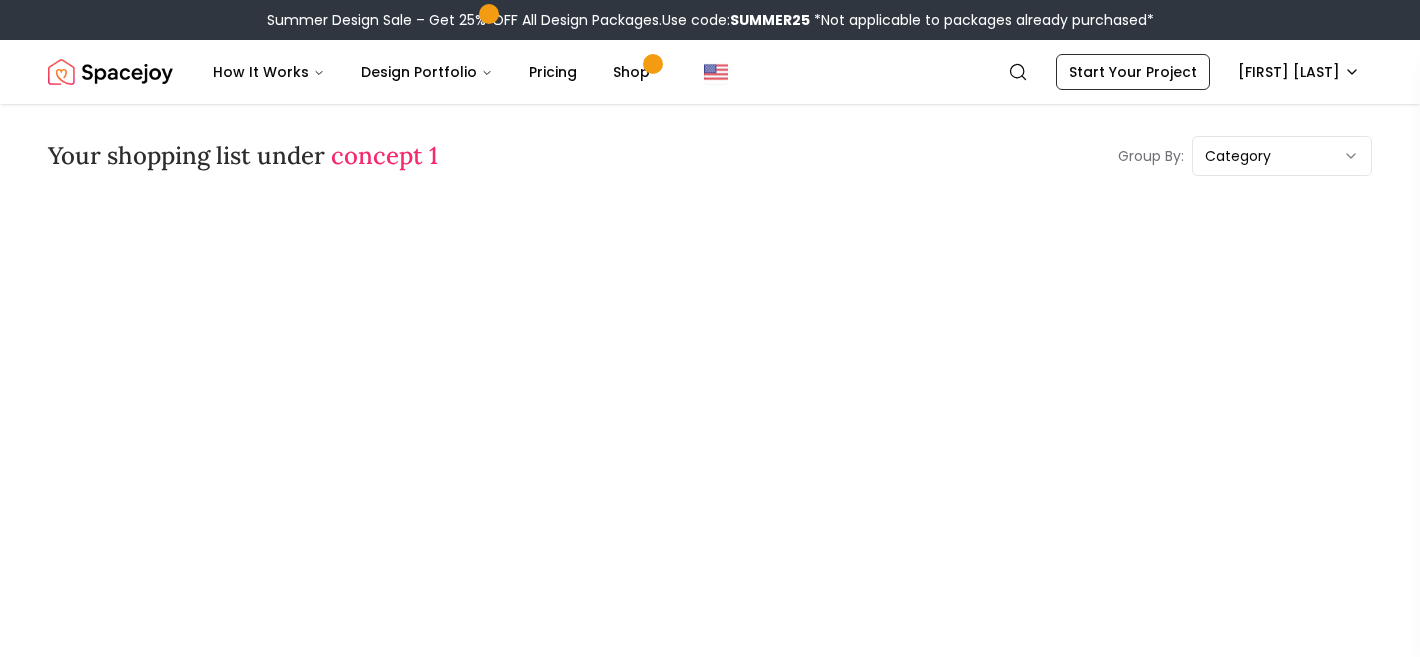 scroll, scrollTop: 551, scrollLeft: 0, axis: vertical 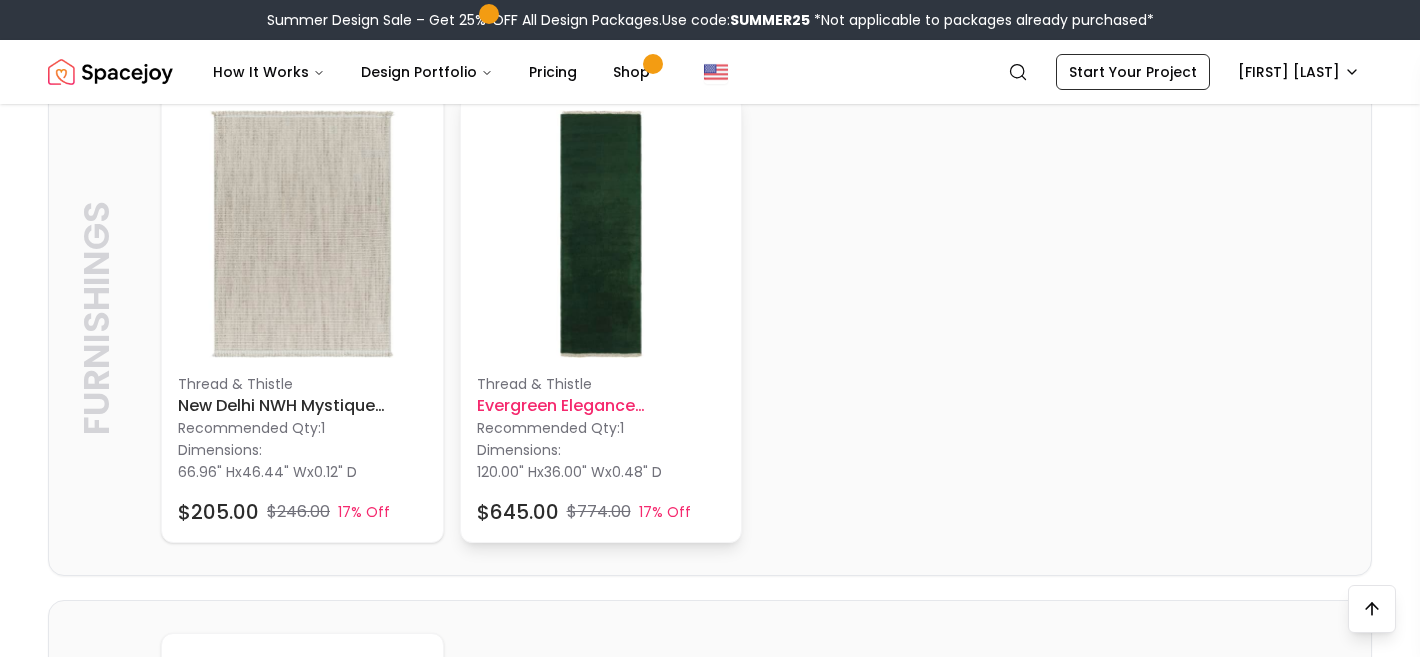 click on "Evergreen Elegance Handcrafted Rug 3' x 10'" at bounding box center [601, 406] 